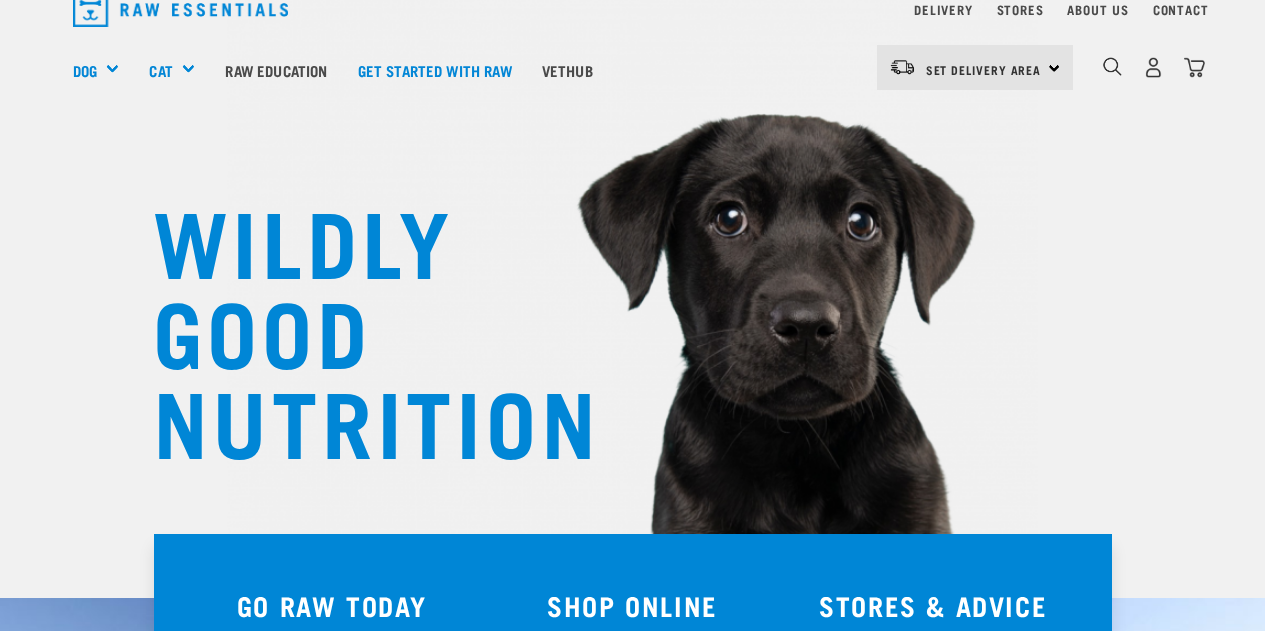scroll, scrollTop: 180, scrollLeft: 0, axis: vertical 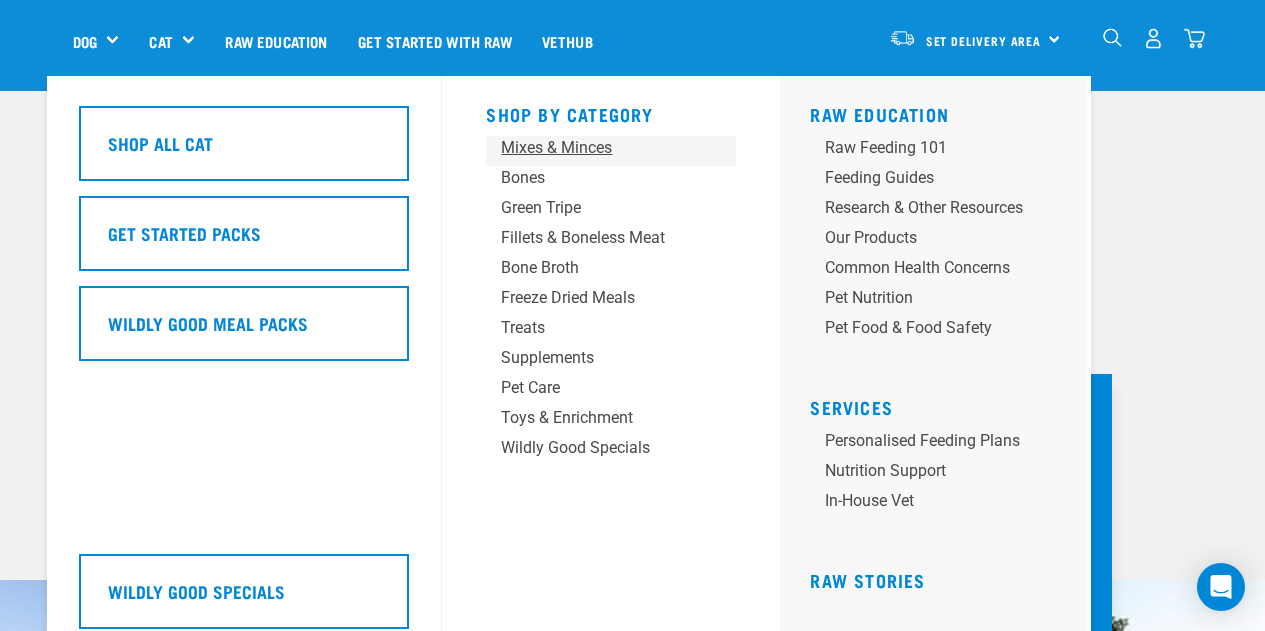click on "Mixes & Minces" at bounding box center [594, 148] 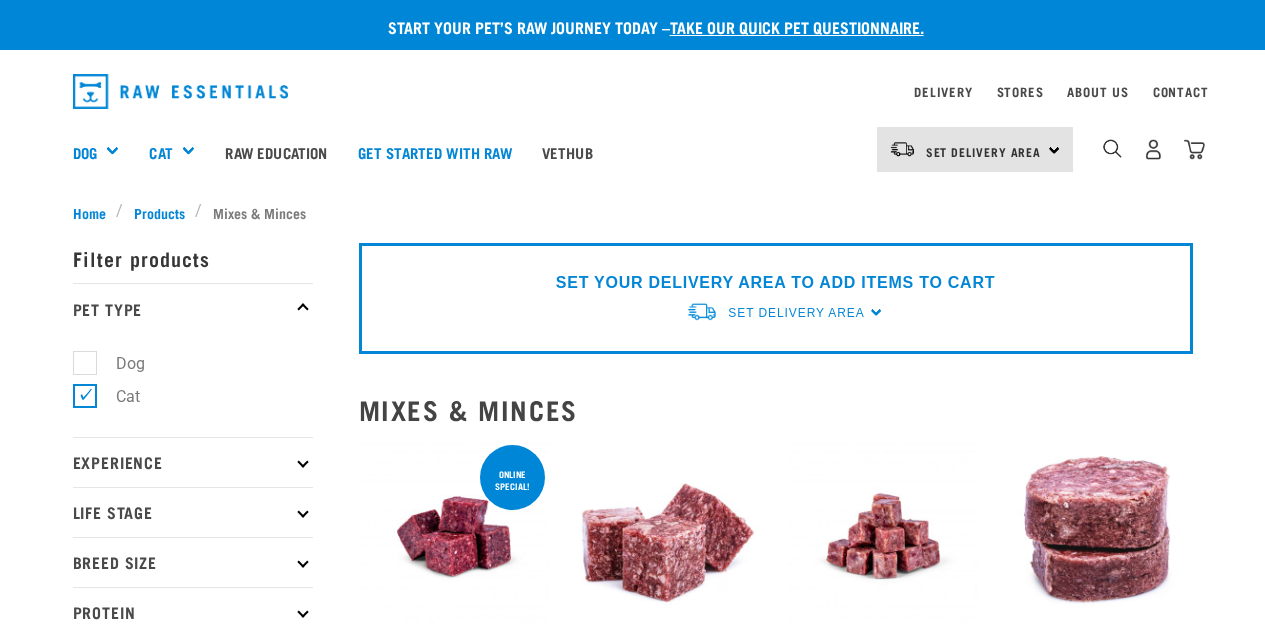 scroll, scrollTop: 0, scrollLeft: 0, axis: both 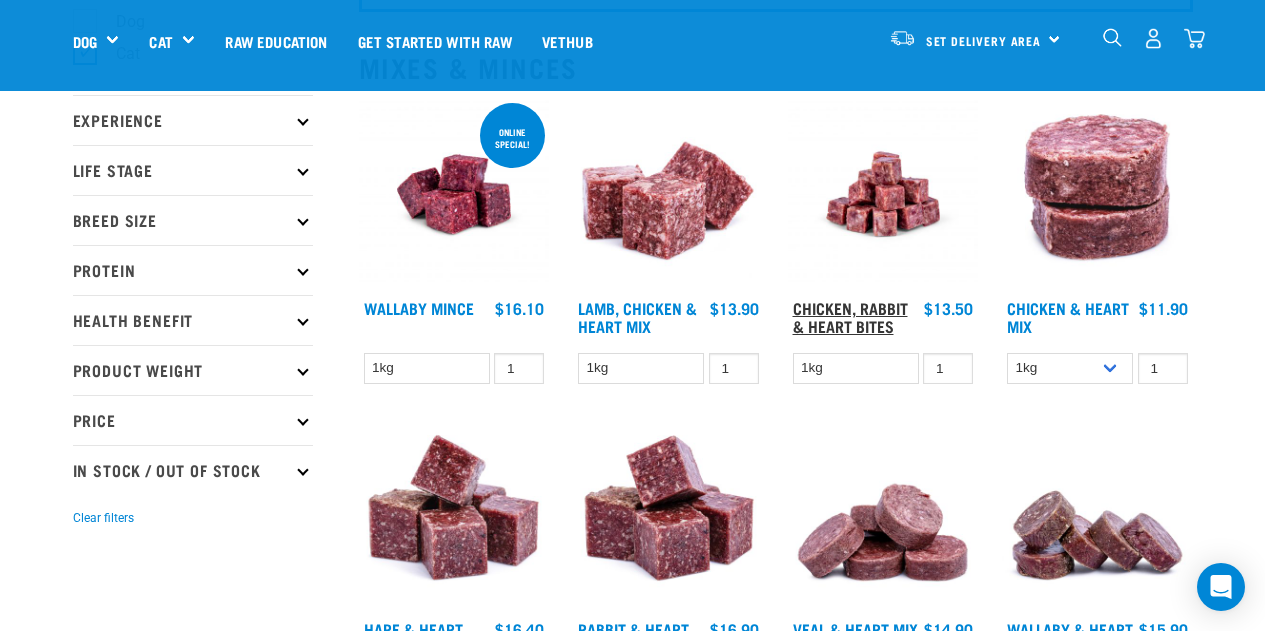 click on "Chicken, Rabbit & Heart Bites" at bounding box center [850, 316] 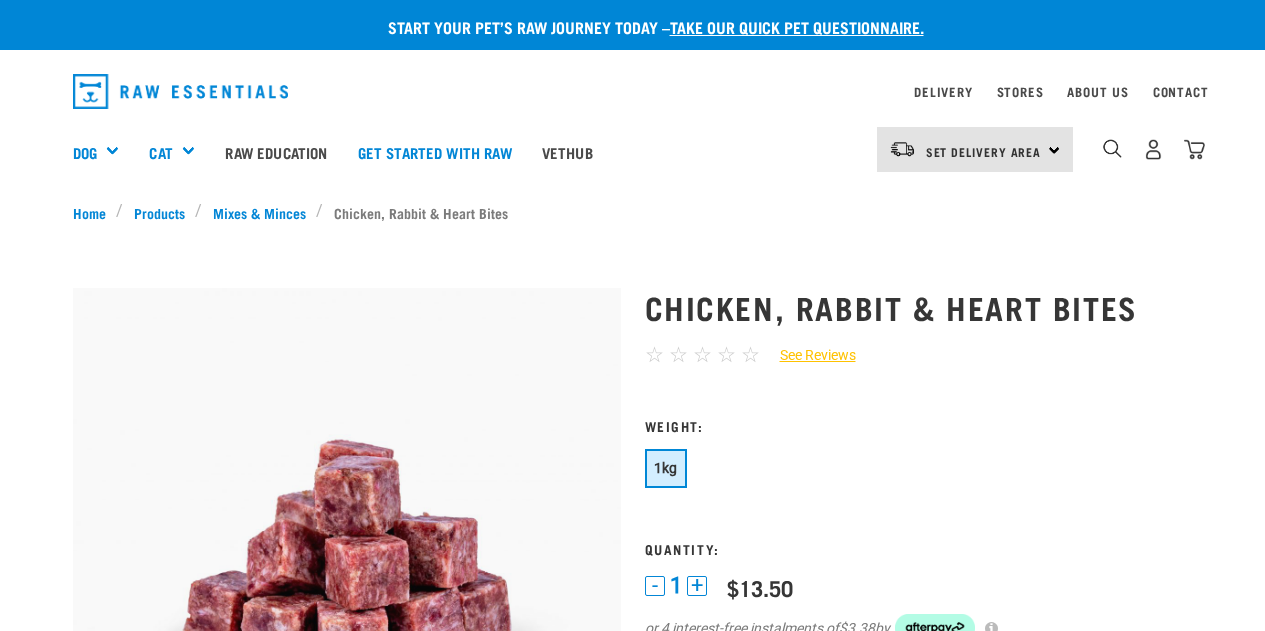 scroll, scrollTop: 128, scrollLeft: 0, axis: vertical 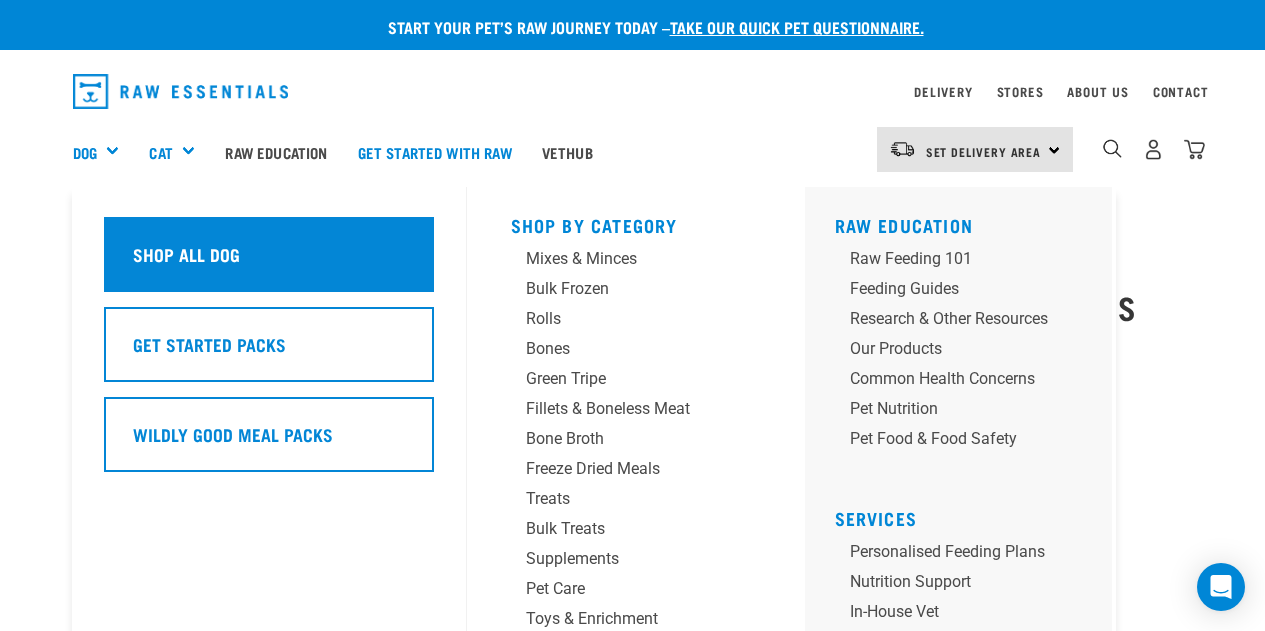 click on "Shop All Dog" at bounding box center [269, 254] 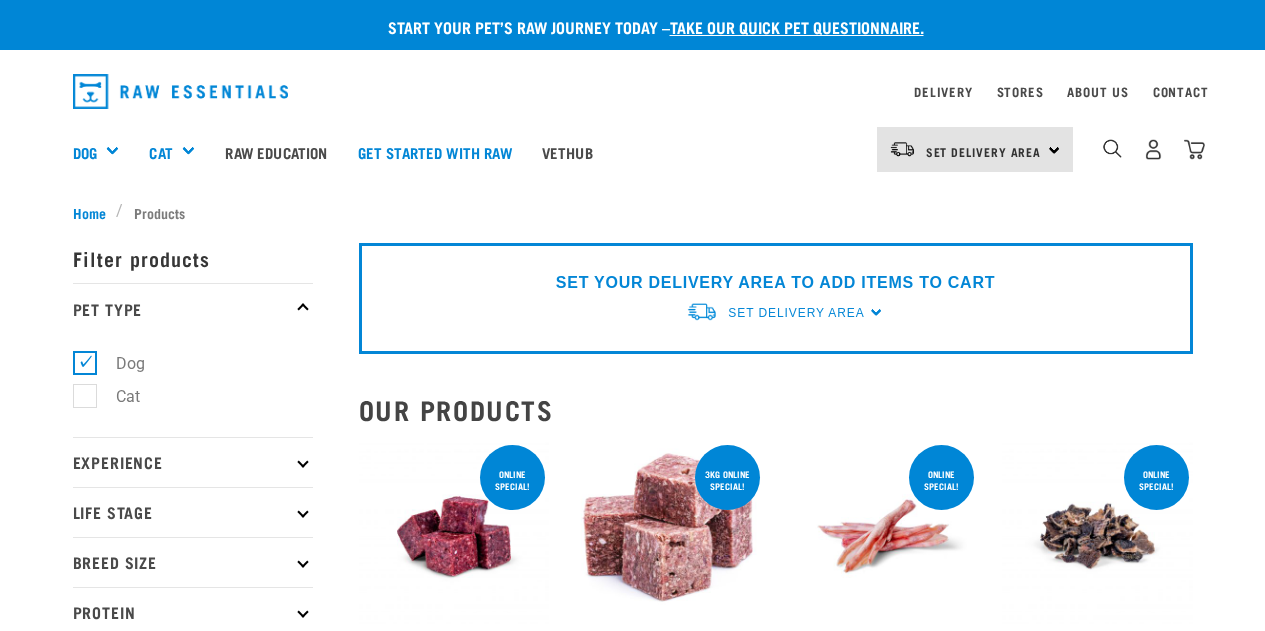 scroll, scrollTop: 0, scrollLeft: 0, axis: both 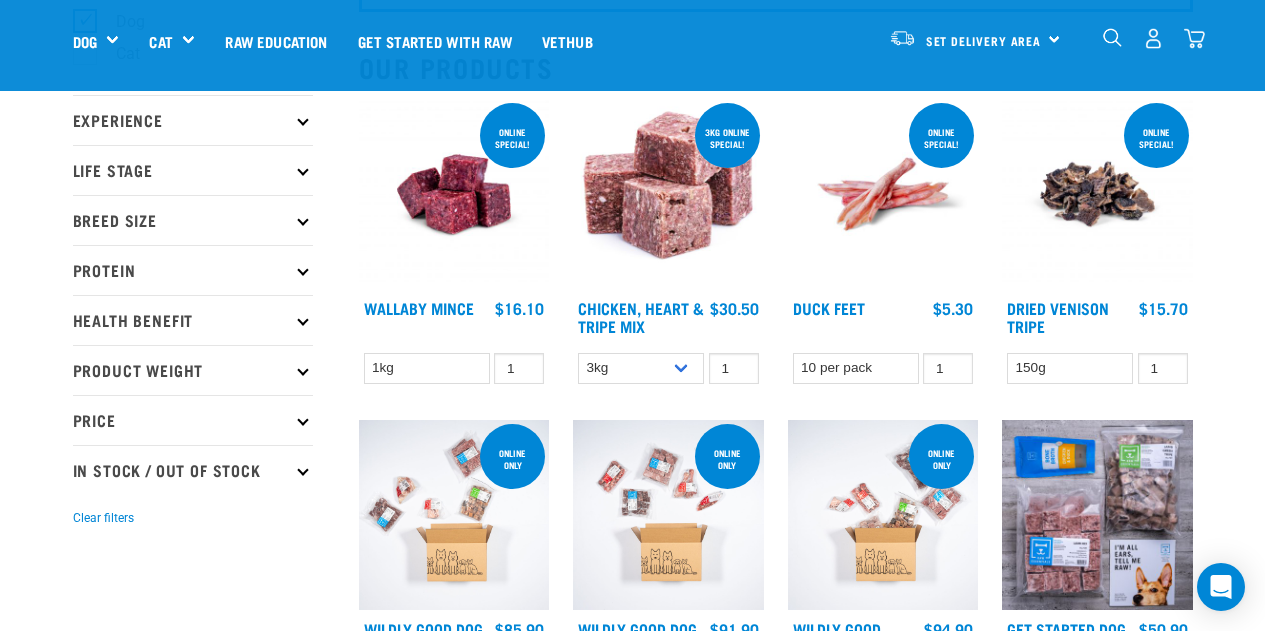 click at bounding box center [668, 194] 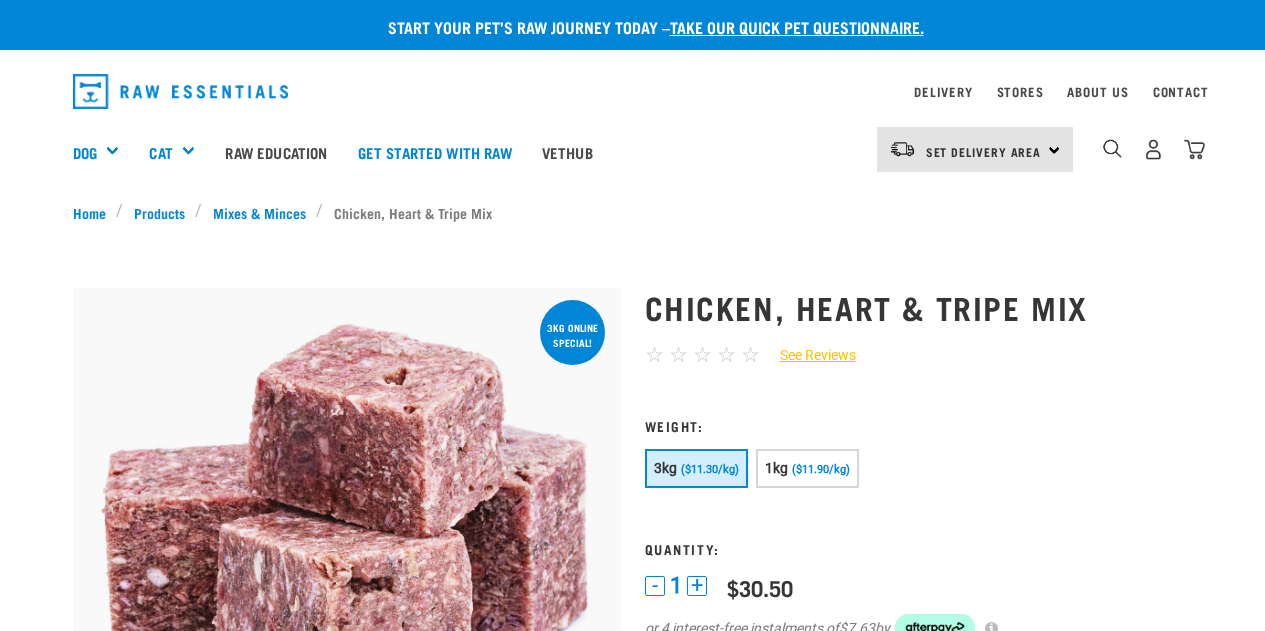scroll, scrollTop: 0, scrollLeft: 0, axis: both 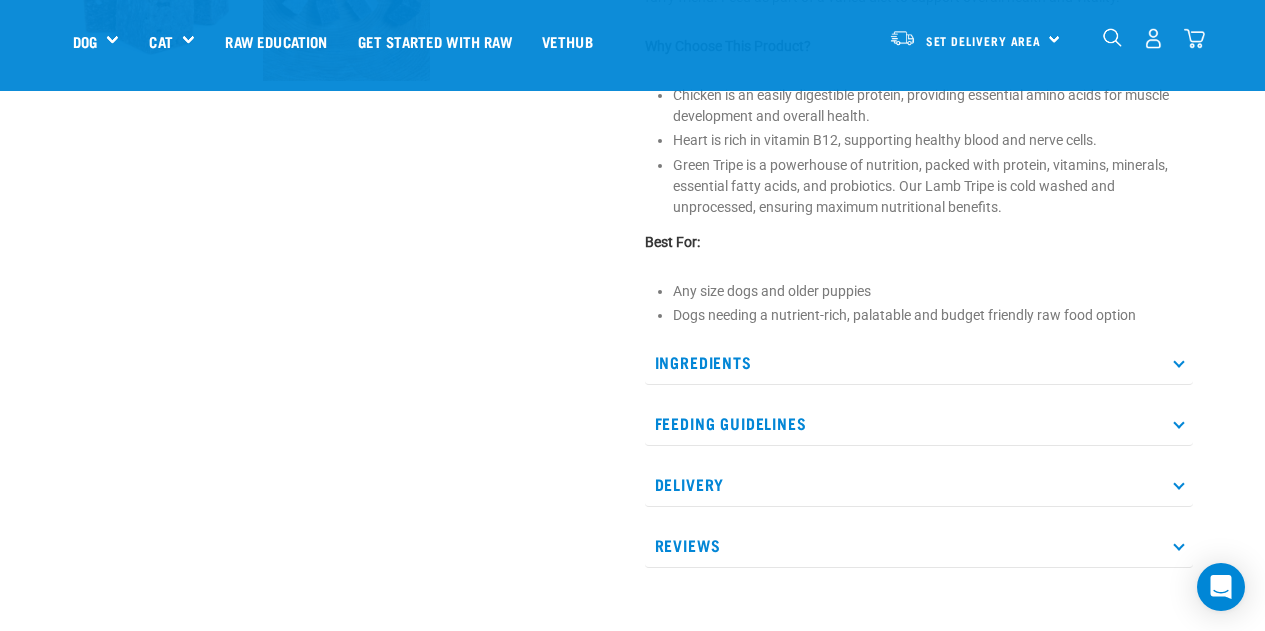 click at bounding box center [1178, 362] 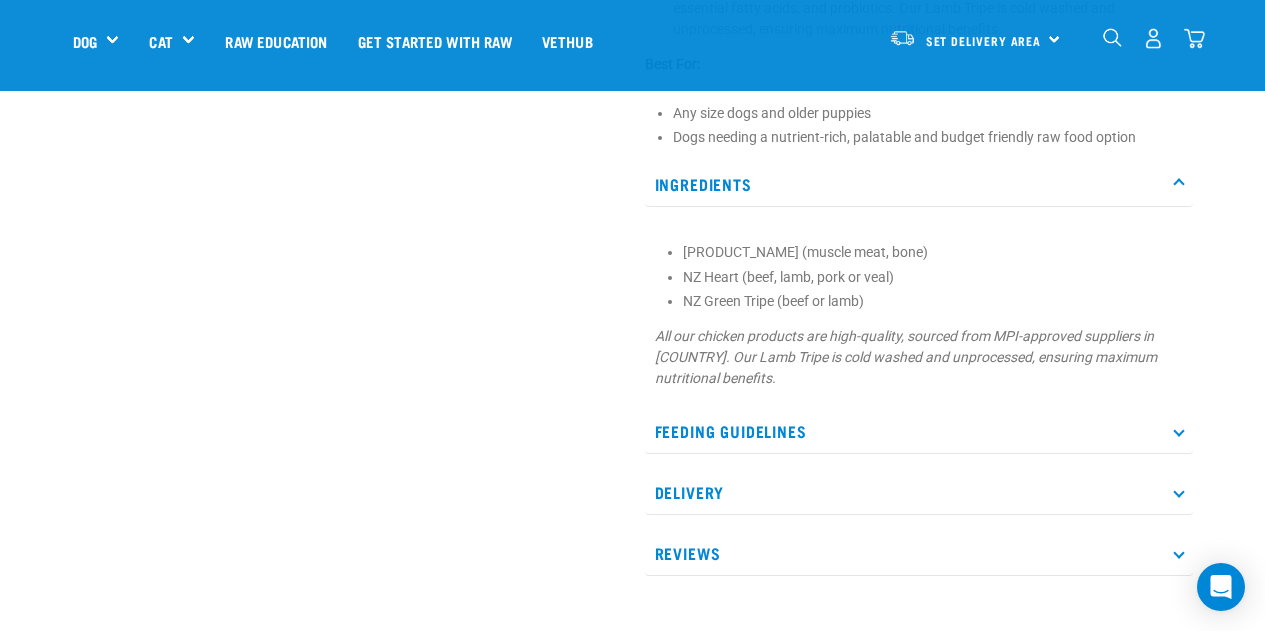 scroll, scrollTop: 1000, scrollLeft: 0, axis: vertical 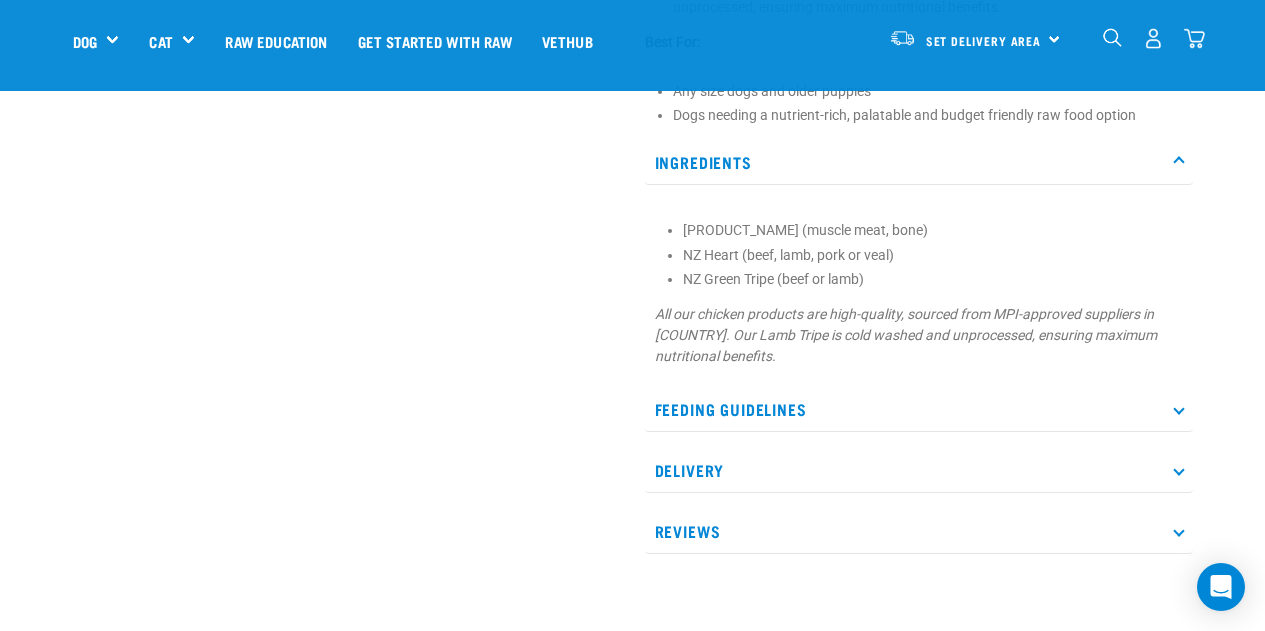 click on "Feeding Guidelines" at bounding box center [919, 409] 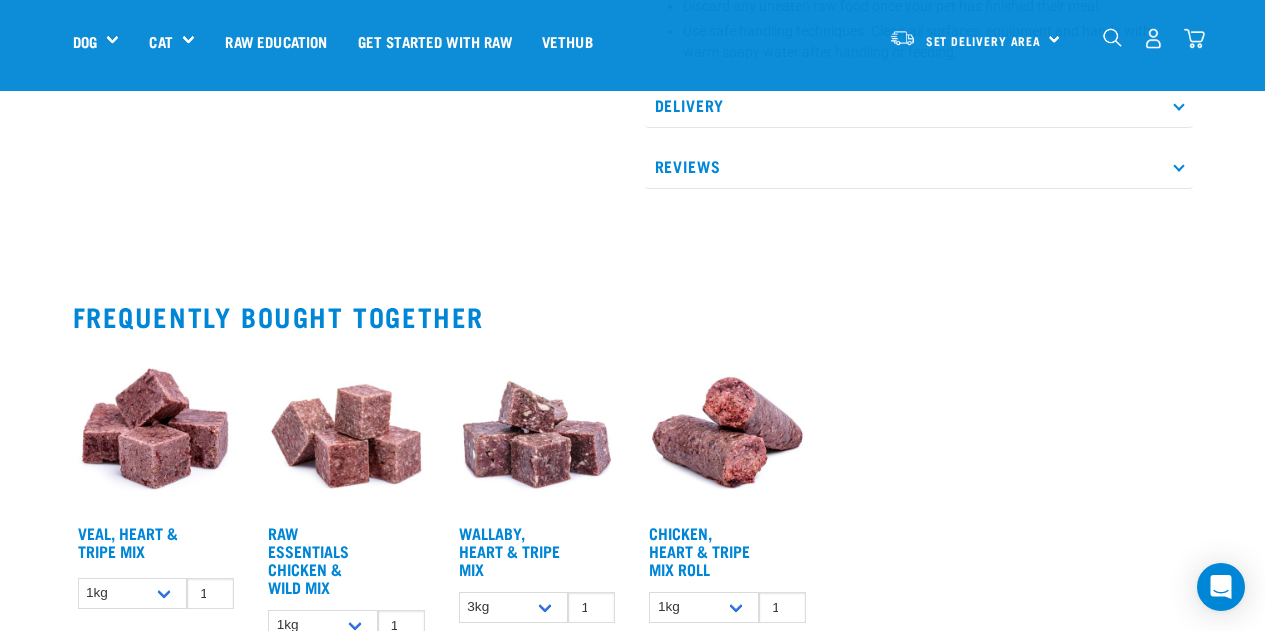 scroll, scrollTop: 1700, scrollLeft: 0, axis: vertical 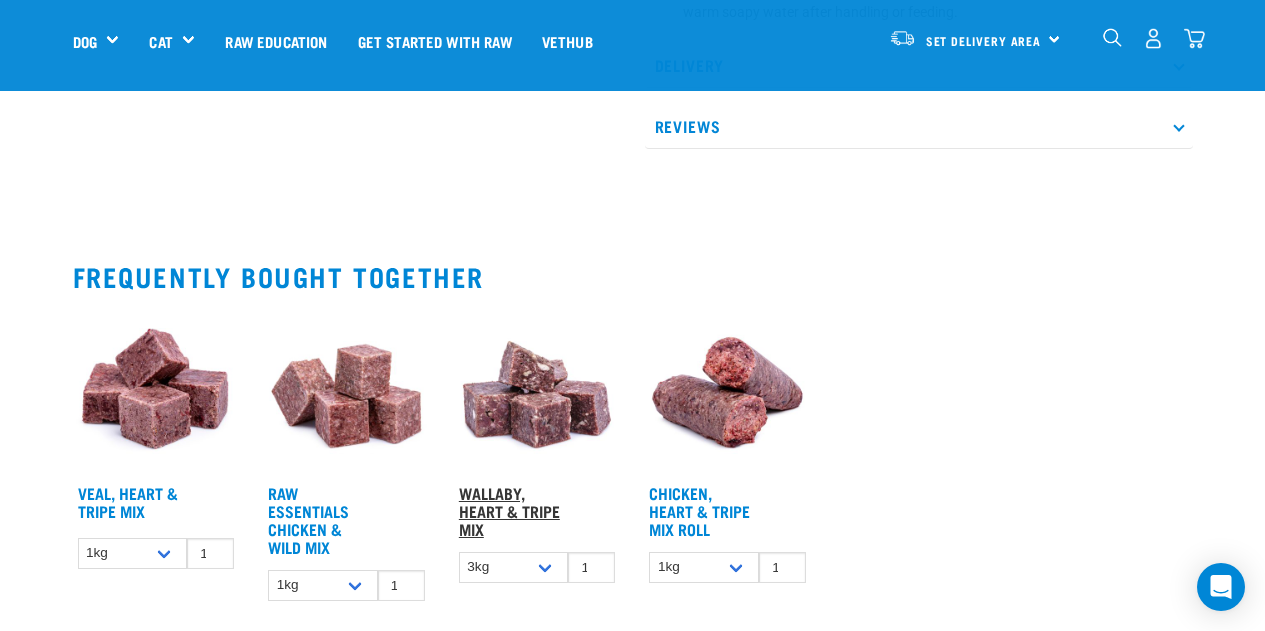 click on "Wallaby, Heart & Tripe Mix" at bounding box center (509, 510) 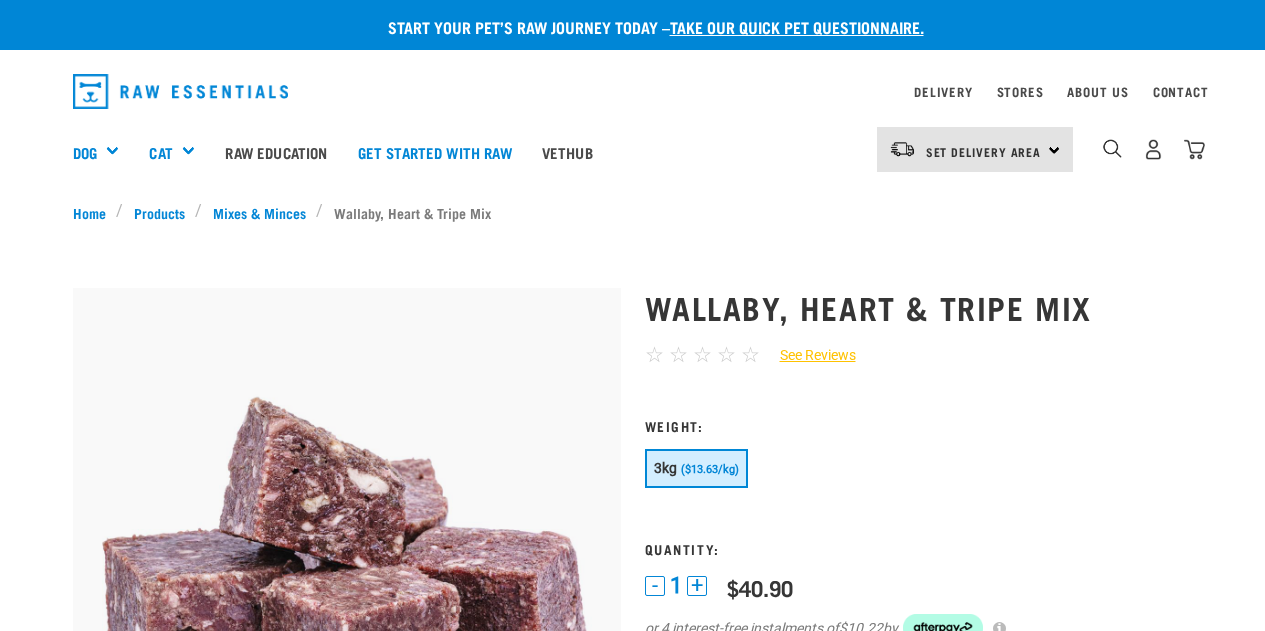 scroll, scrollTop: 0, scrollLeft: 0, axis: both 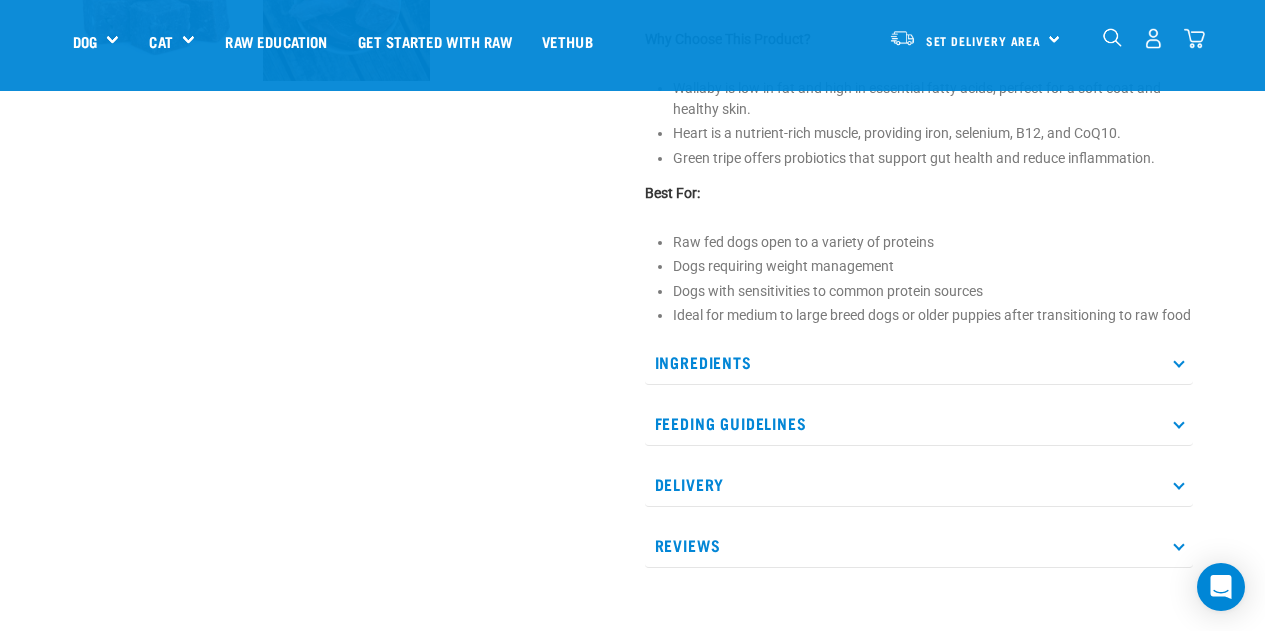 click at bounding box center (1178, 423) 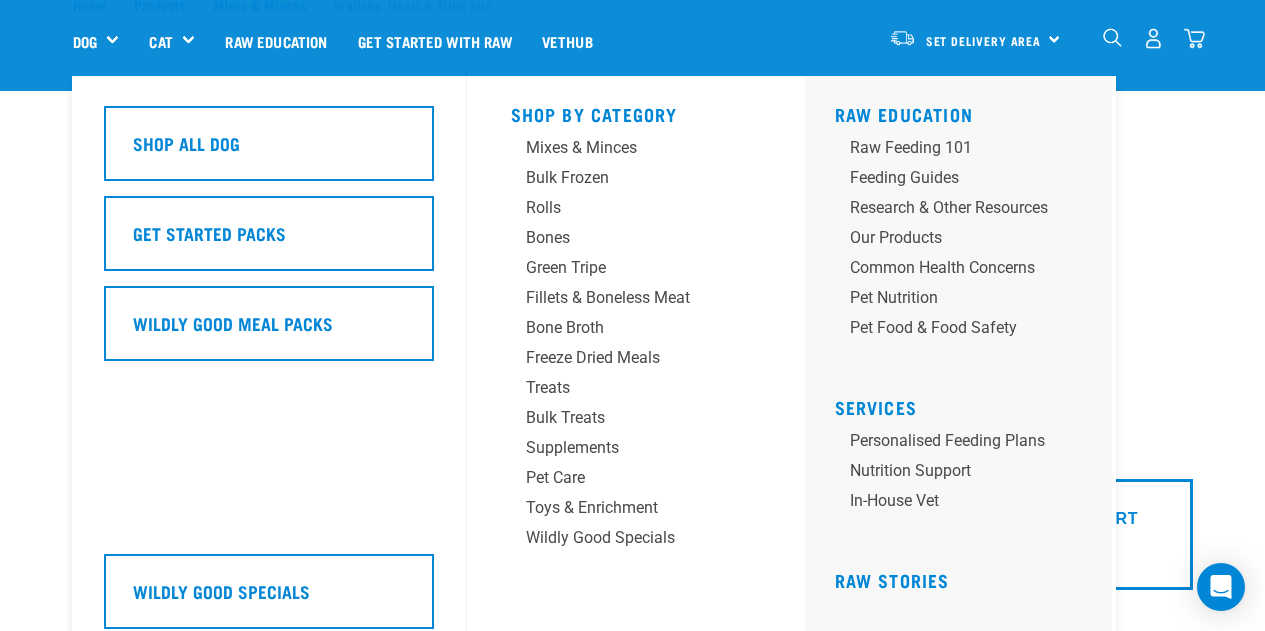 scroll, scrollTop: 100, scrollLeft: 0, axis: vertical 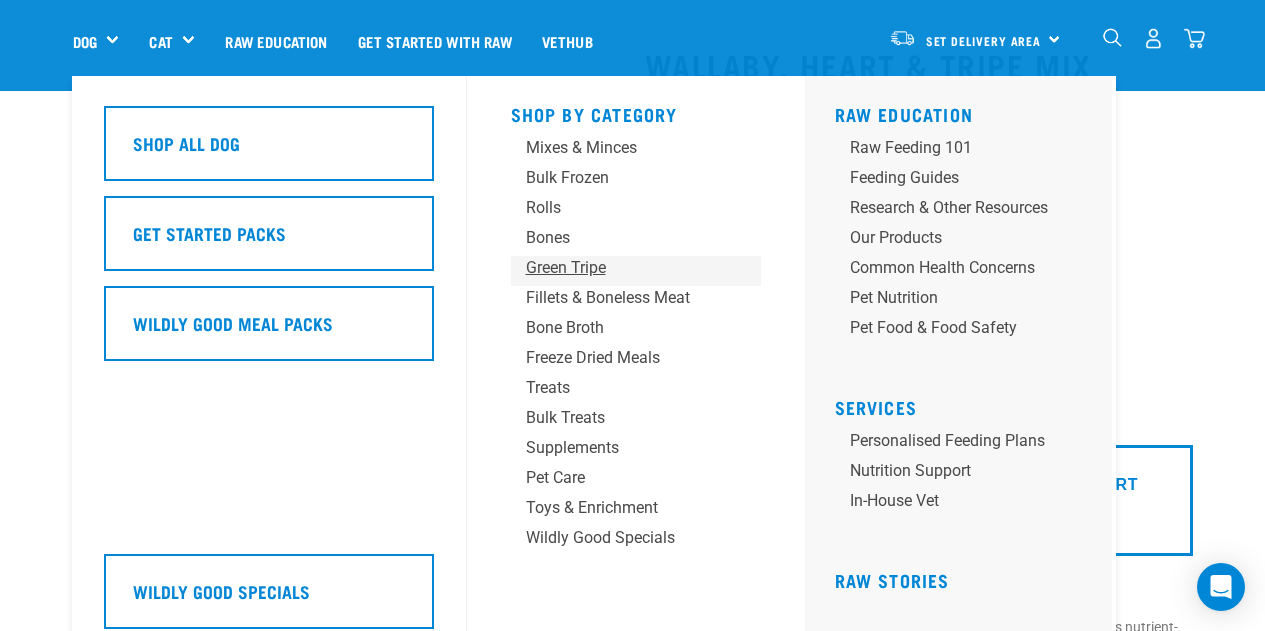 click on "Green Tripe" at bounding box center [619, 268] 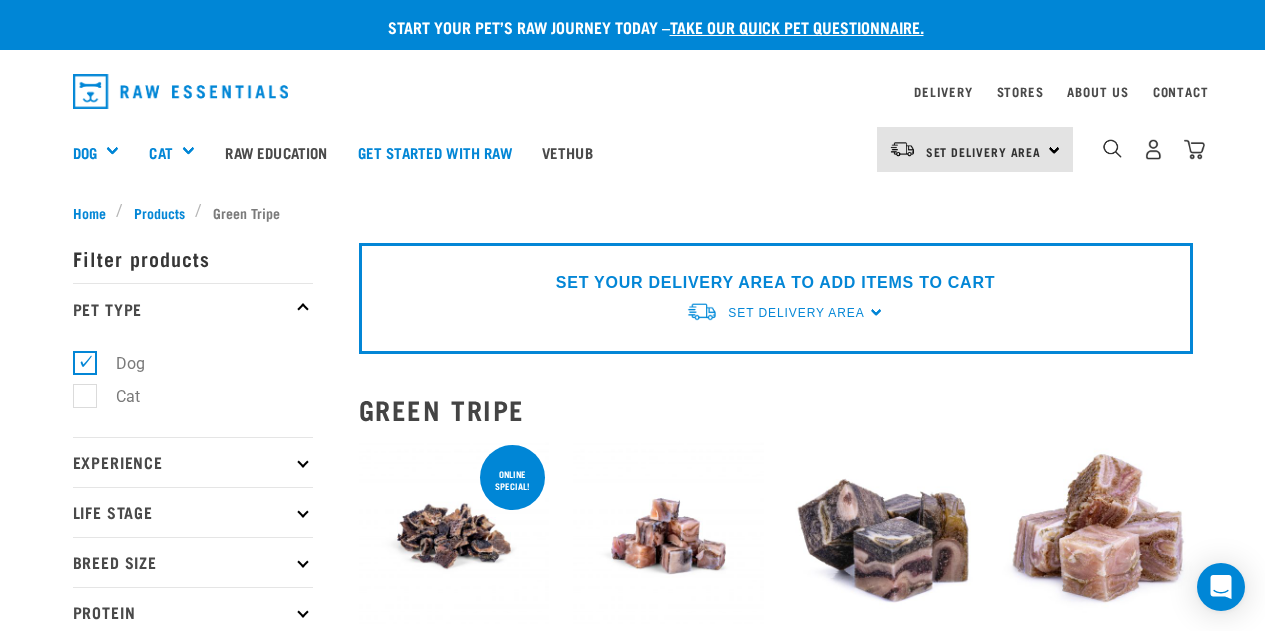 scroll, scrollTop: 0, scrollLeft: 0, axis: both 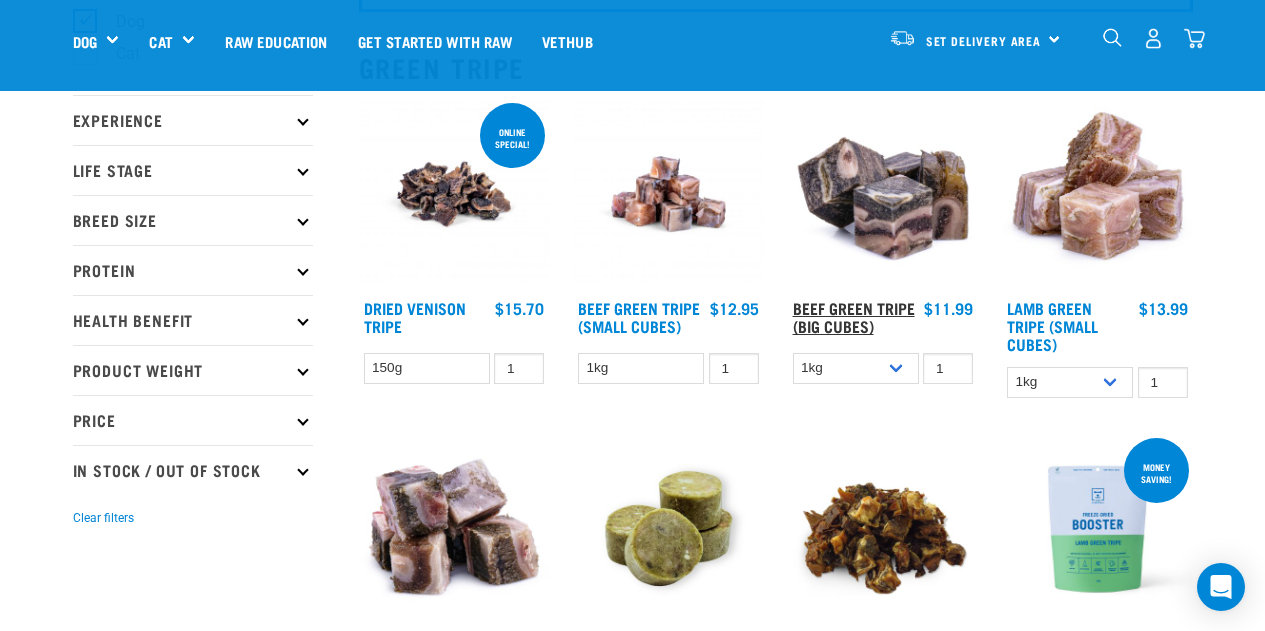 click on "Beef Green Tripe (Big Cubes)" at bounding box center (854, 316) 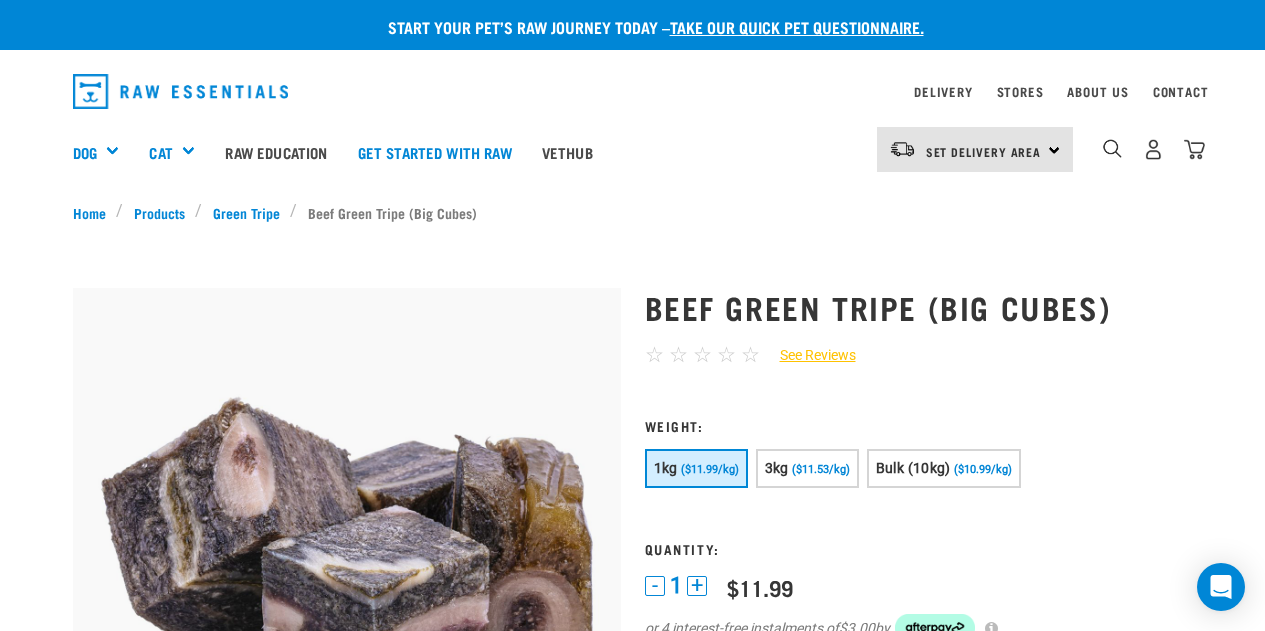 scroll, scrollTop: 0, scrollLeft: 0, axis: both 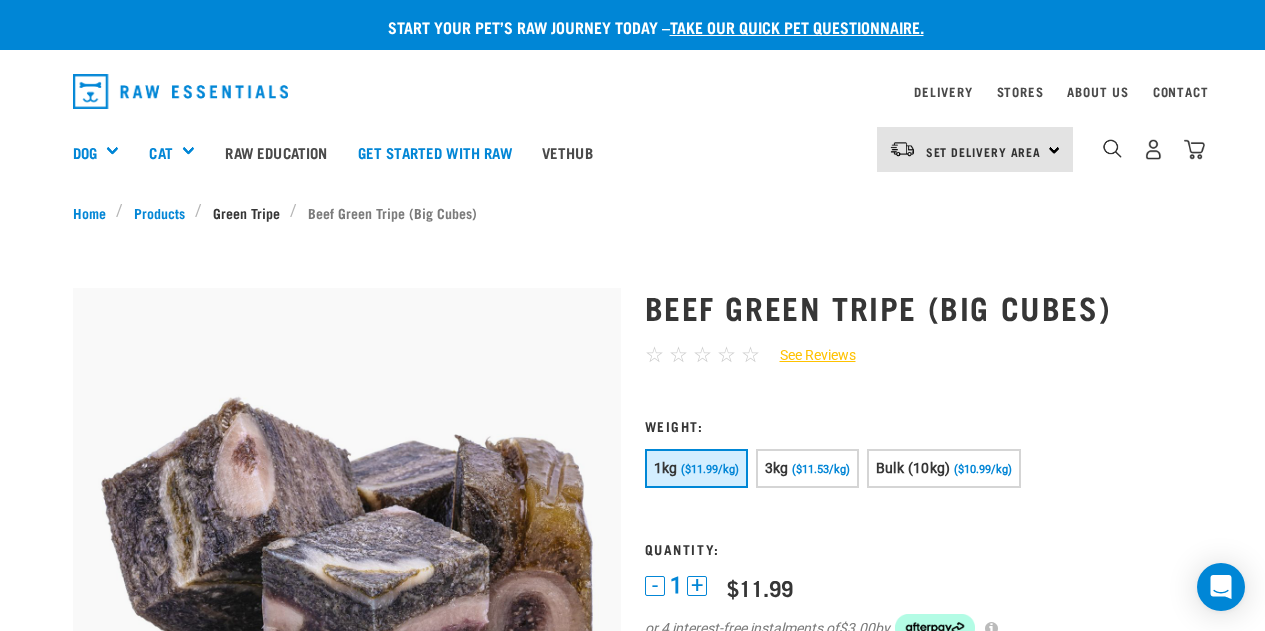 click on "Green Tripe" at bounding box center [246, 212] 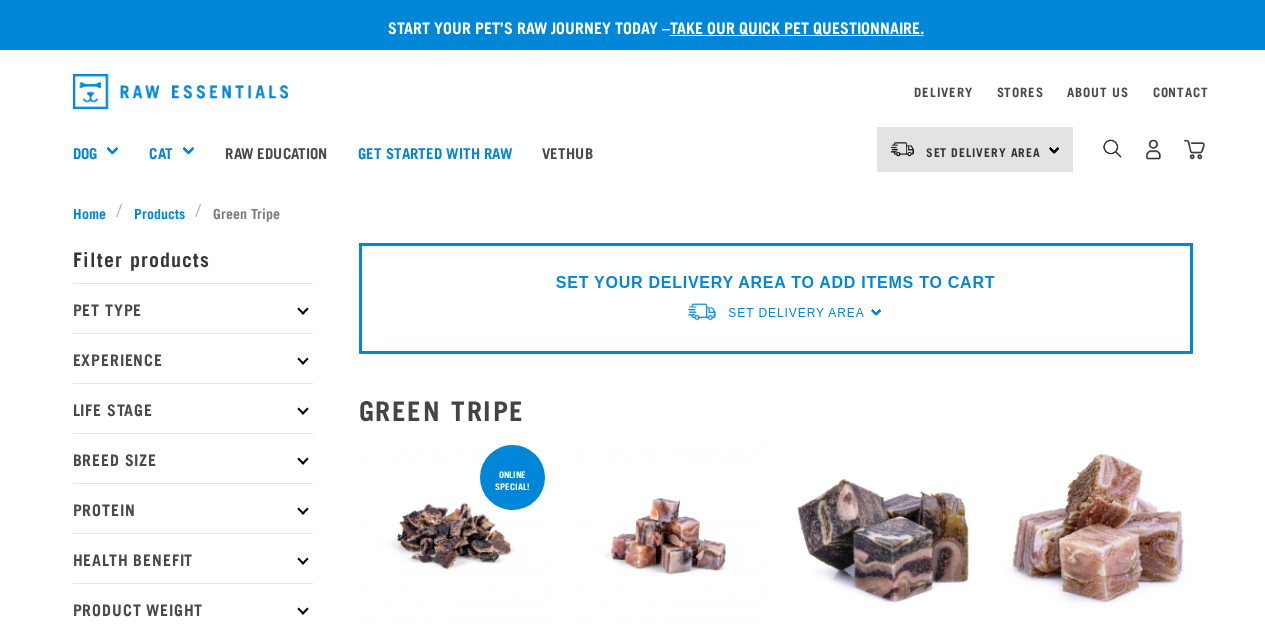 scroll, scrollTop: 0, scrollLeft: 0, axis: both 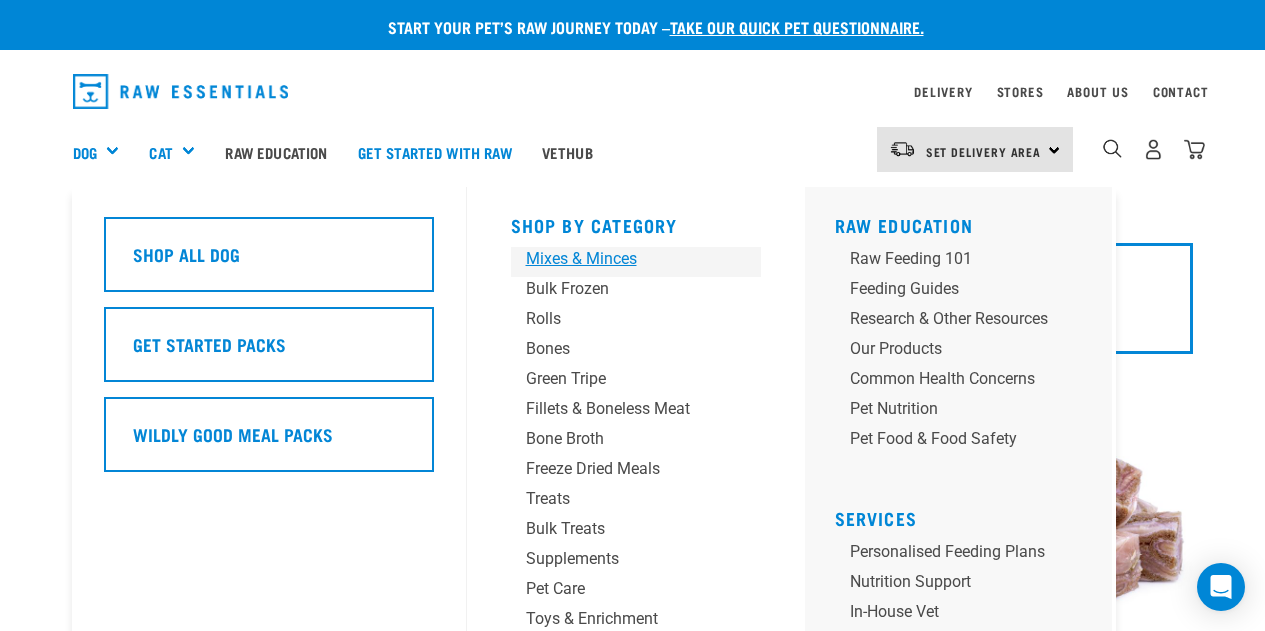 click on "Mixes & Minces" at bounding box center (619, 259) 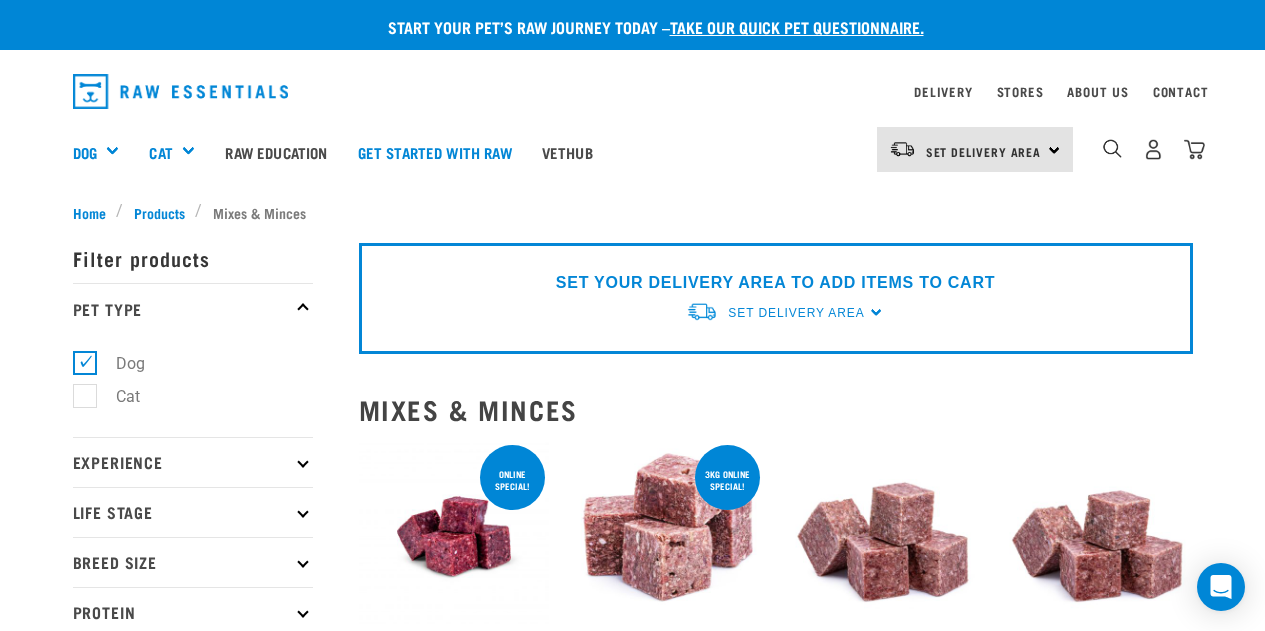scroll, scrollTop: 0, scrollLeft: 0, axis: both 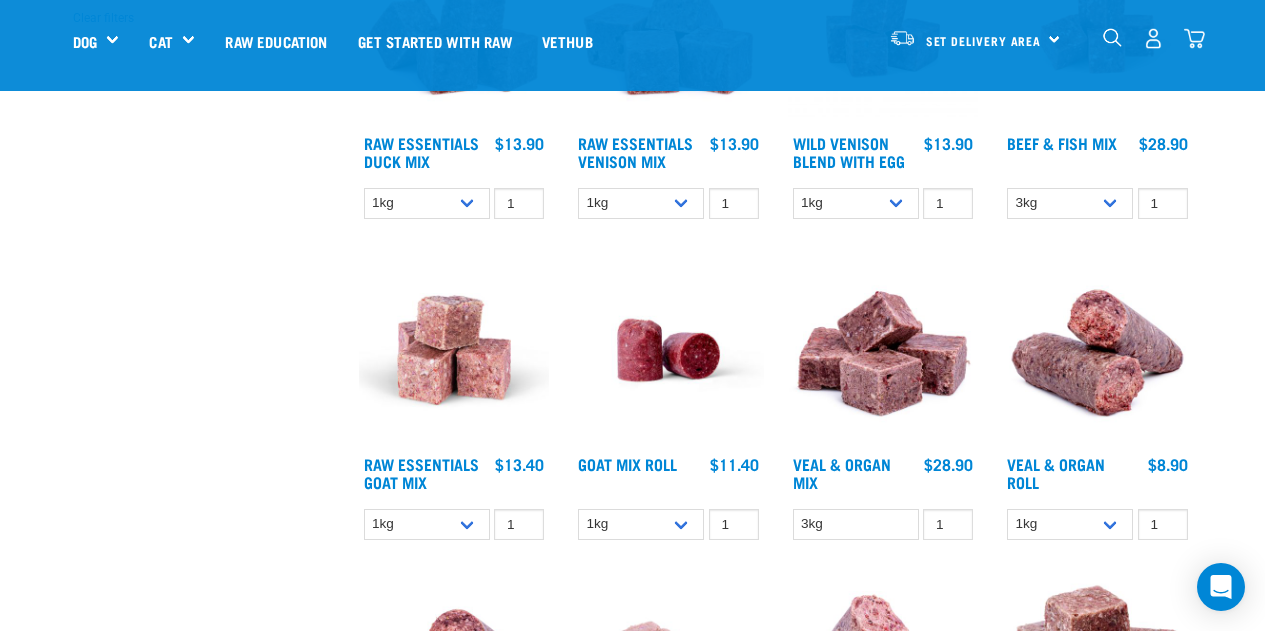 click at bounding box center (454, 350) 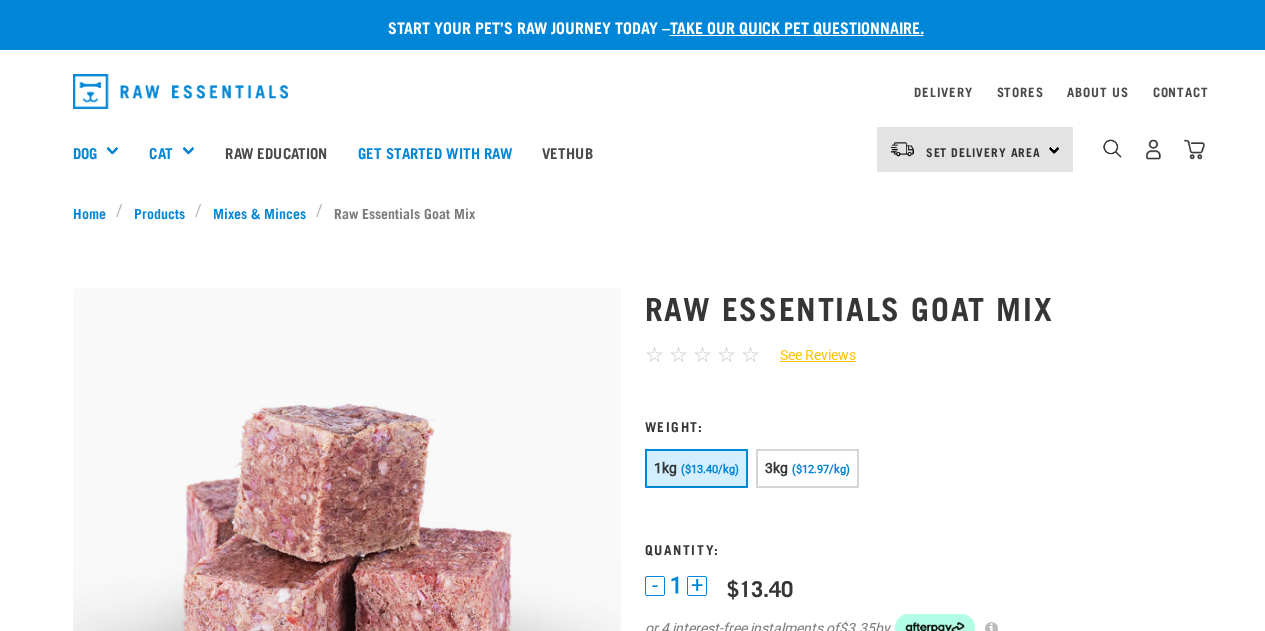 scroll, scrollTop: 0, scrollLeft: 0, axis: both 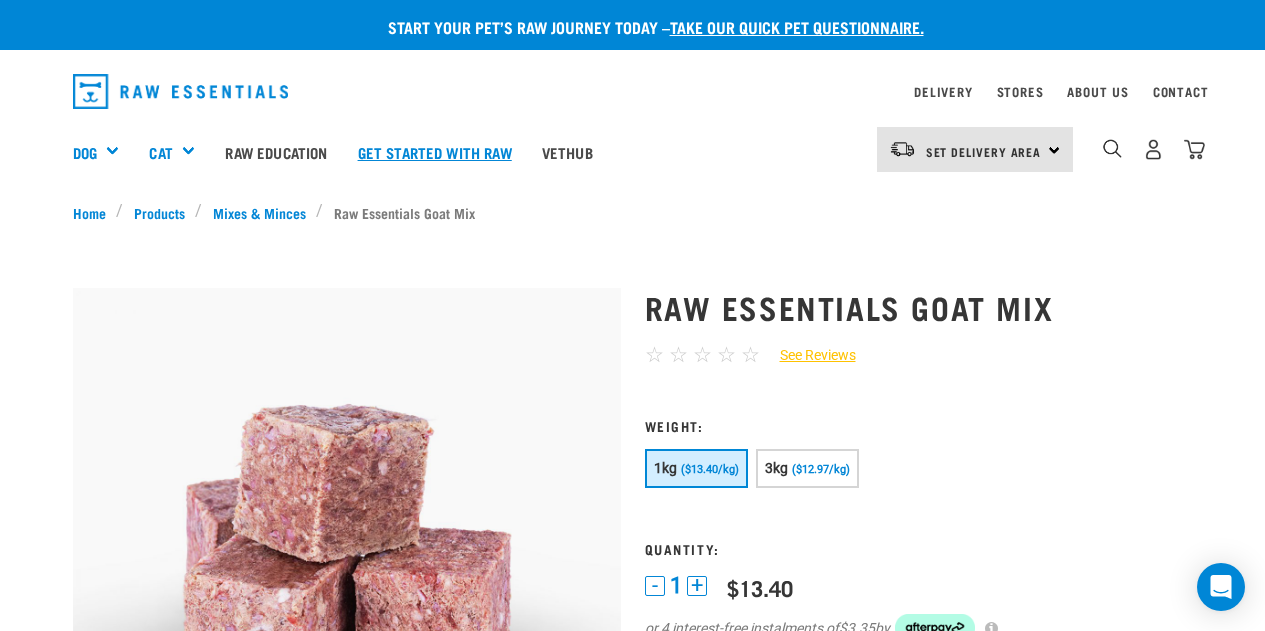 click on "Get started with Raw" at bounding box center [435, 152] 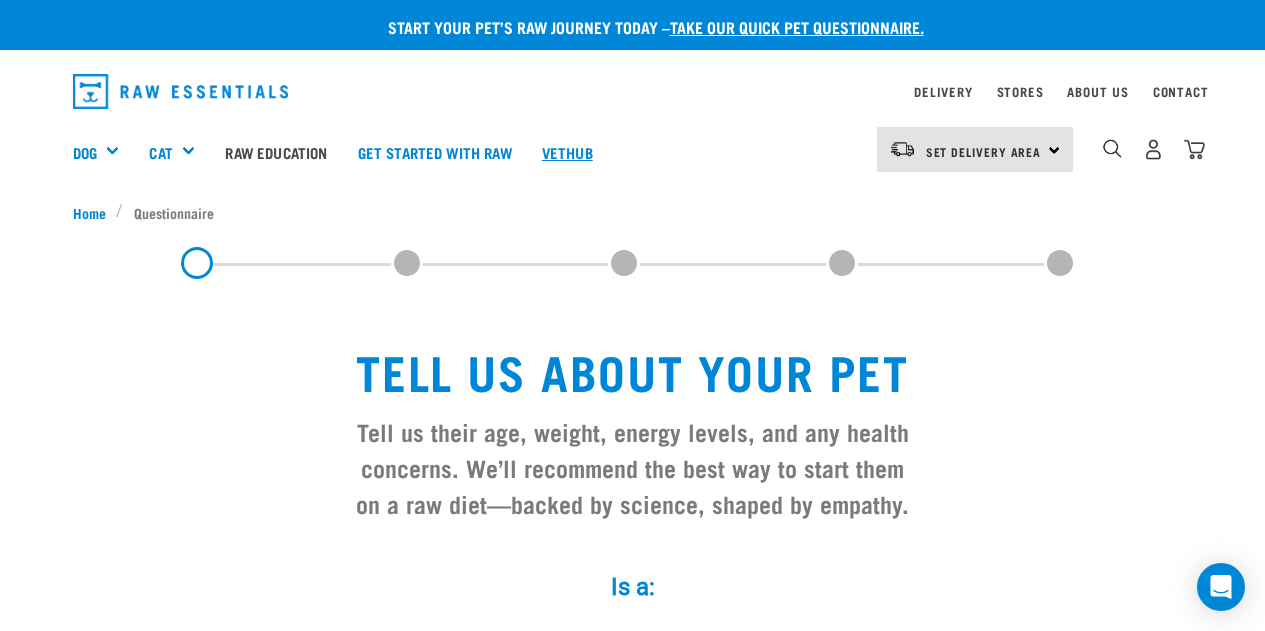 scroll, scrollTop: 0, scrollLeft: 0, axis: both 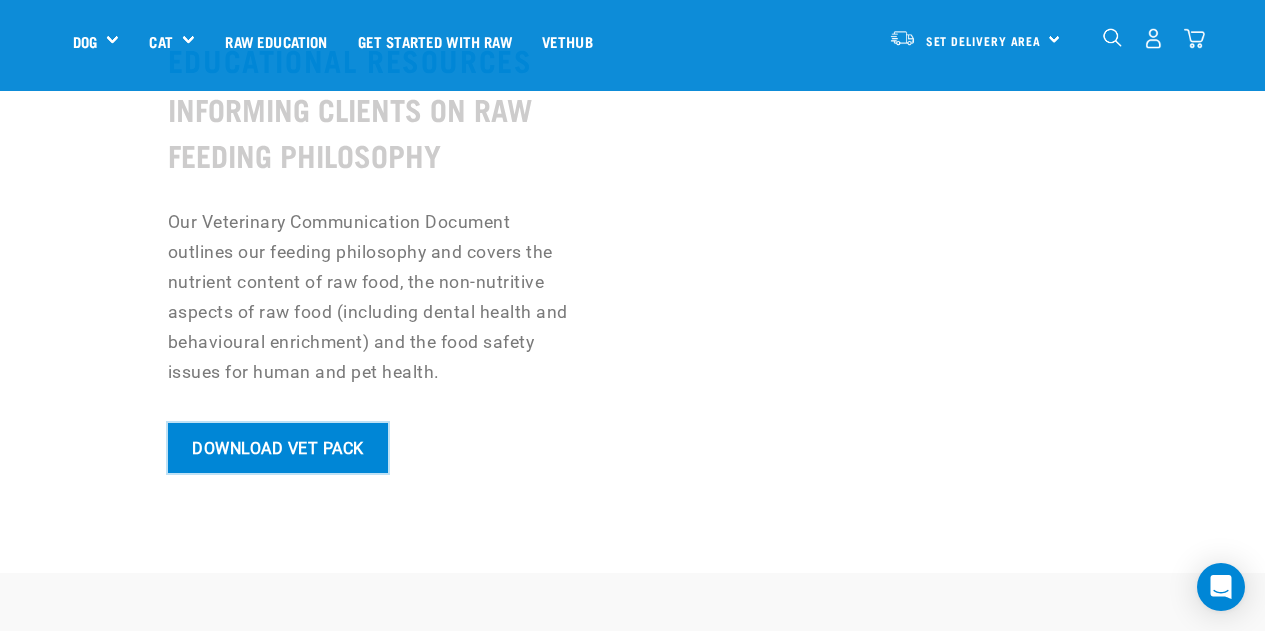 click on "Download Vet Pack" at bounding box center [278, 448] 